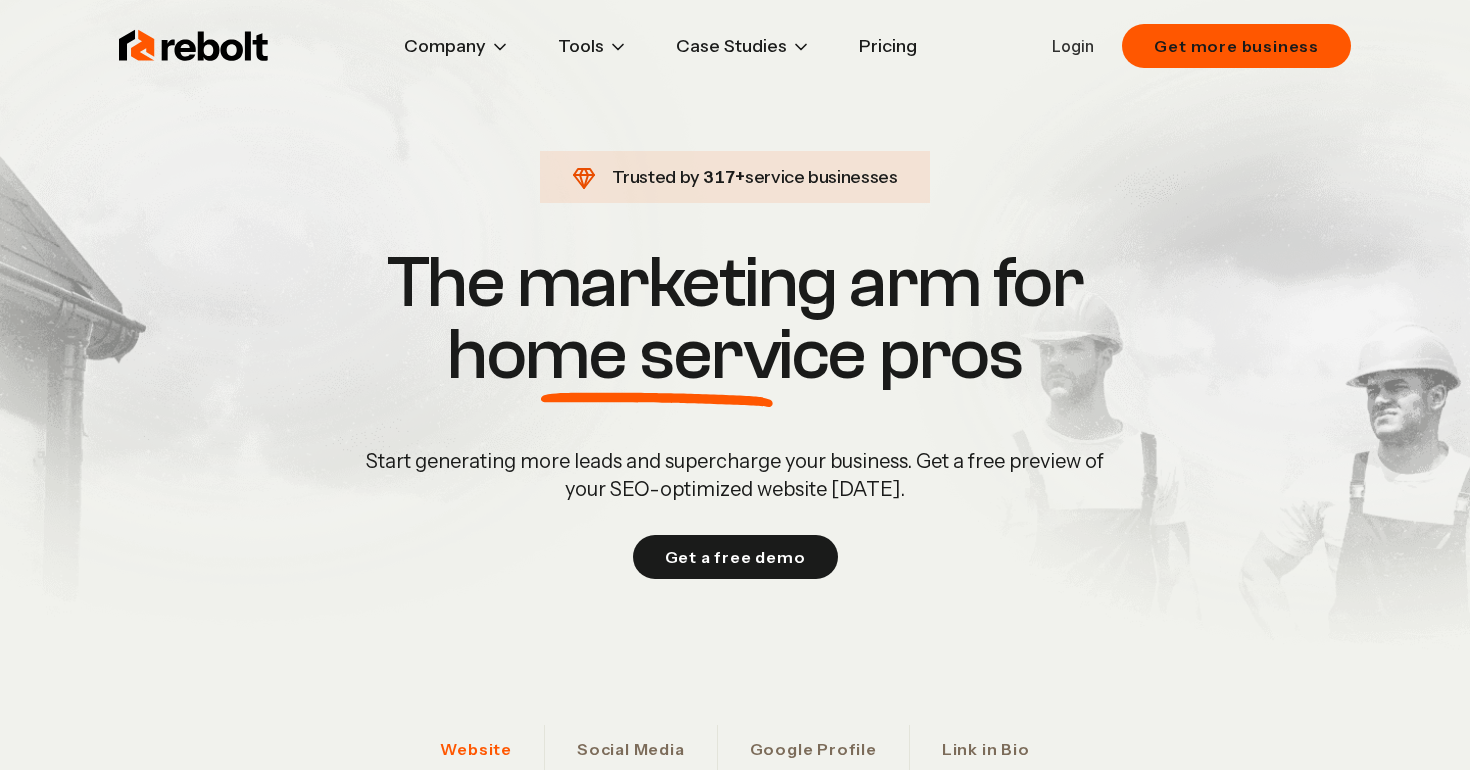 scroll, scrollTop: 0, scrollLeft: 0, axis: both 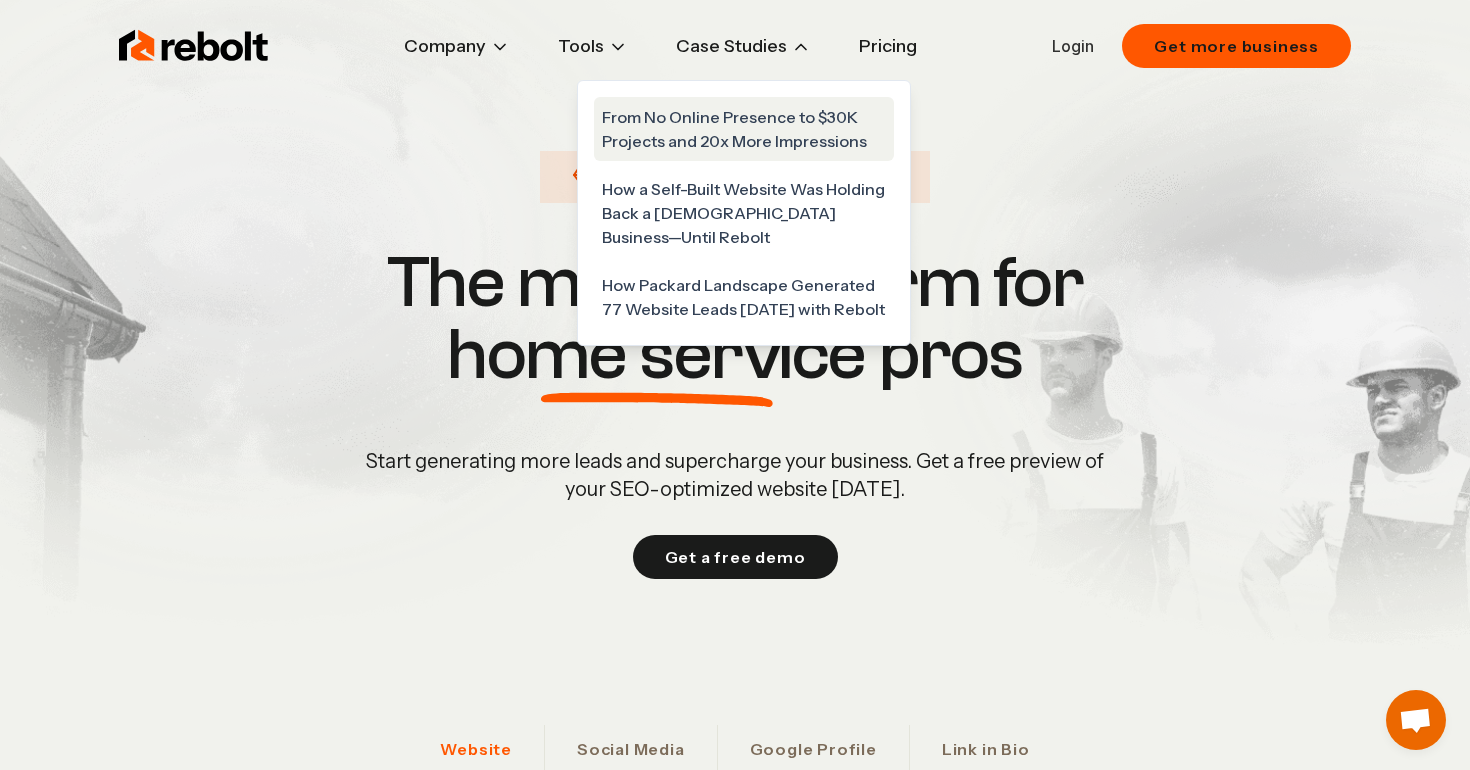 click on "From No Online Presence to $30K Projects and 20x More Impressions" at bounding box center [744, 129] 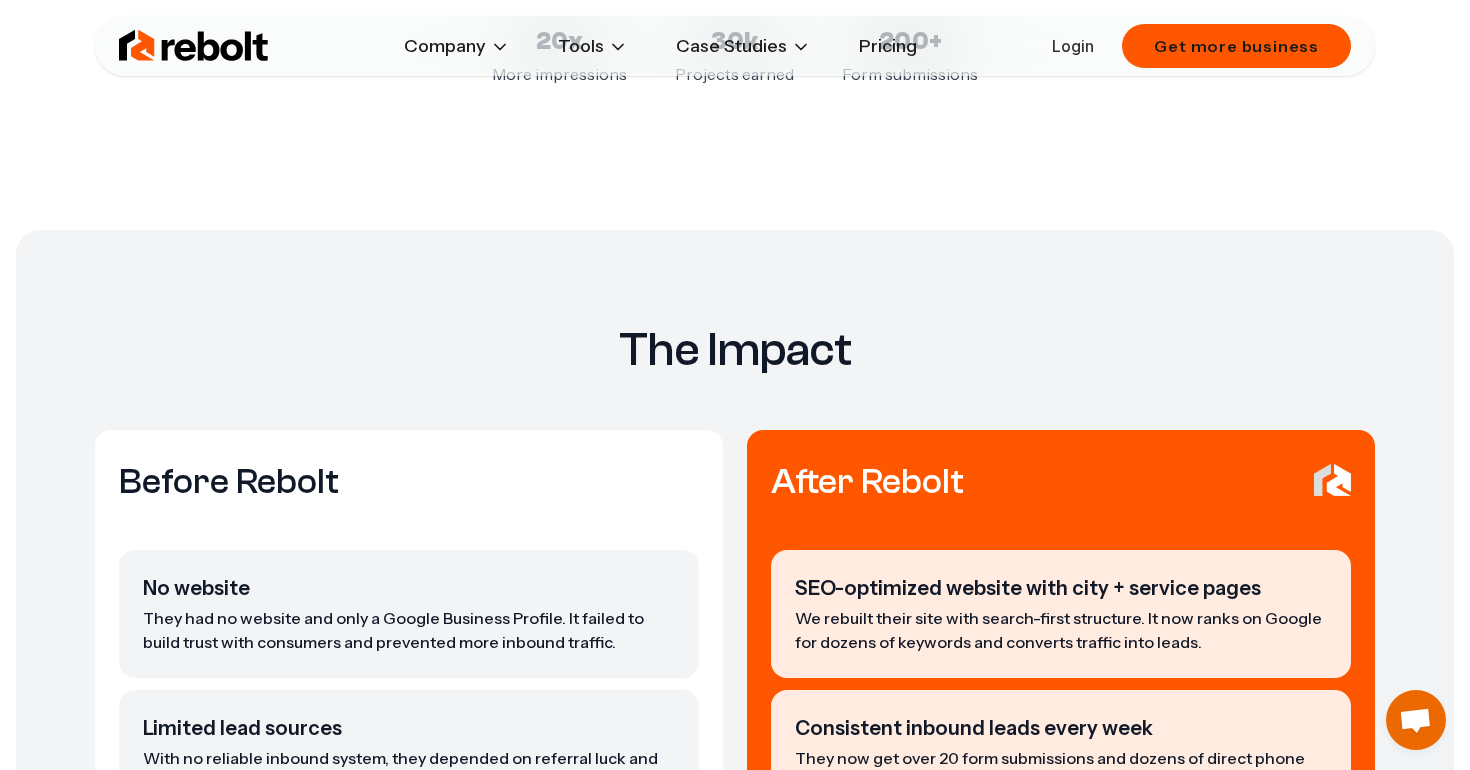 scroll, scrollTop: 0, scrollLeft: 0, axis: both 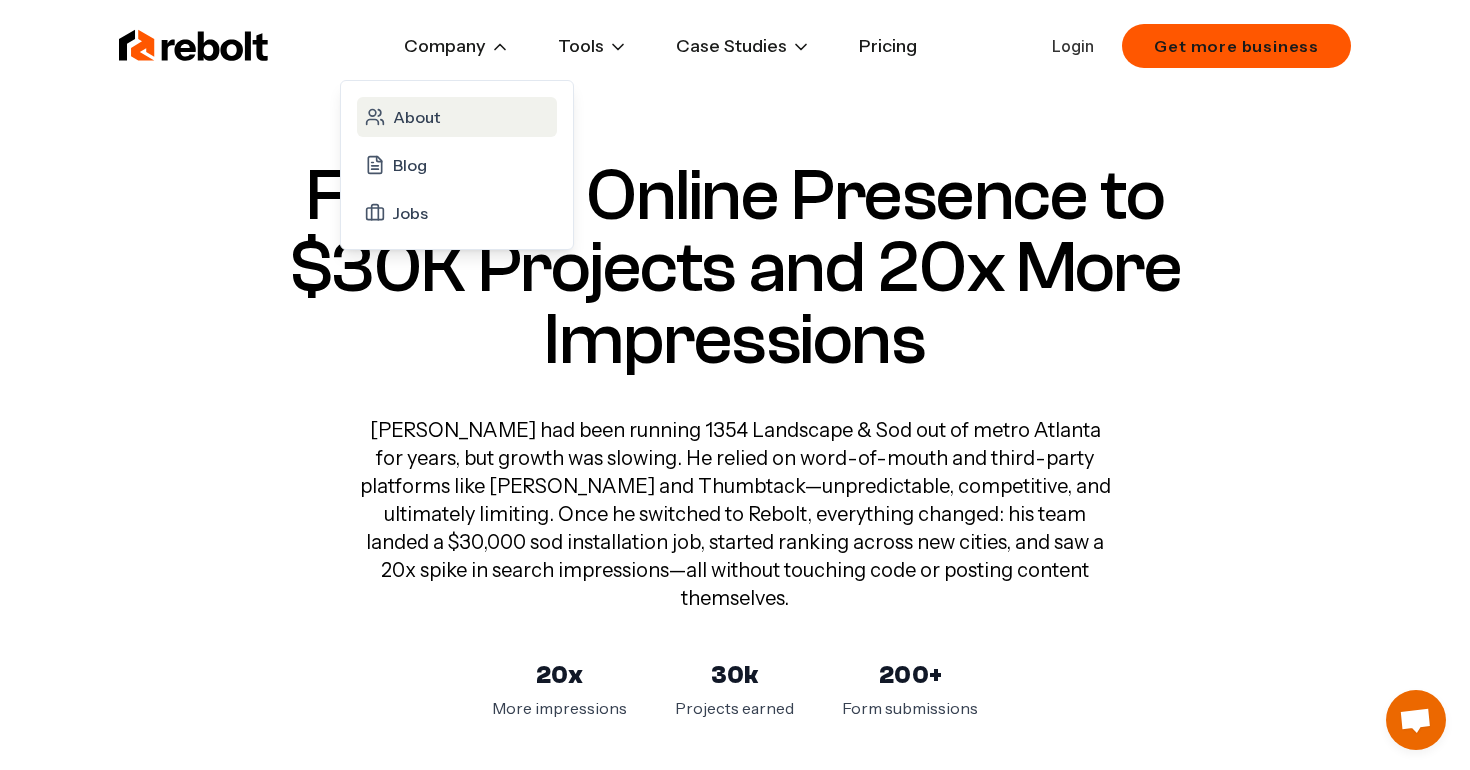 click on "About" at bounding box center (416, 117) 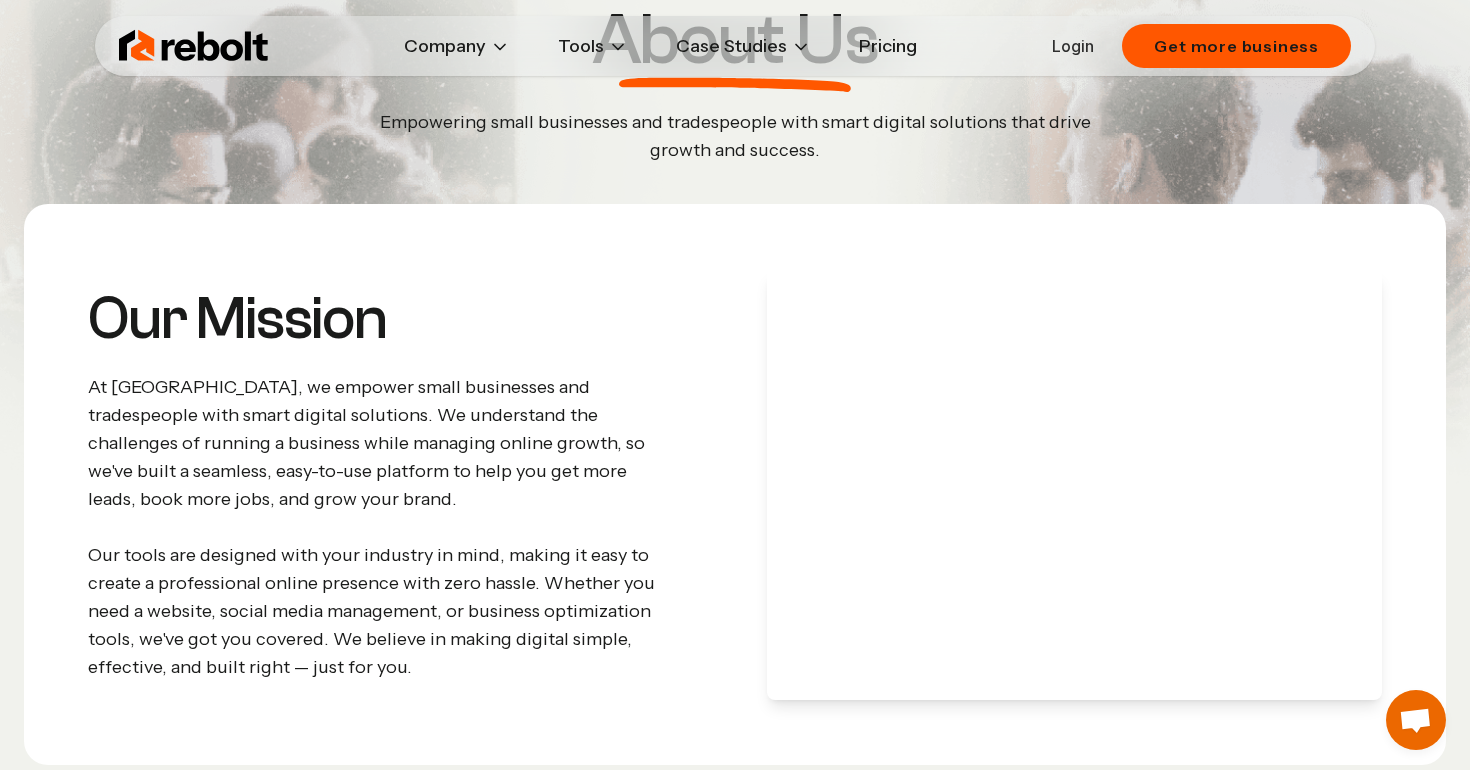 scroll, scrollTop: 0, scrollLeft: 0, axis: both 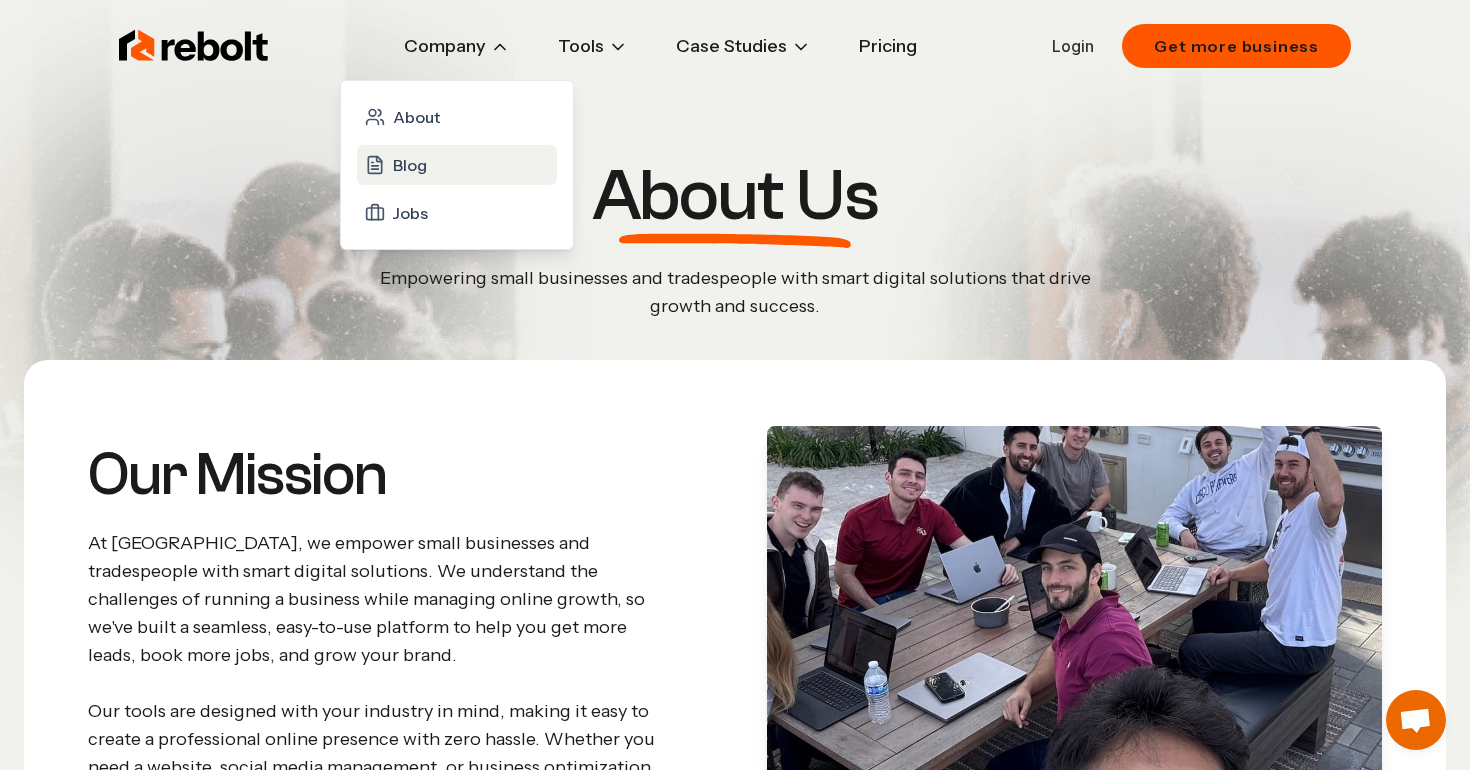 click on "Blog" at bounding box center (410, 165) 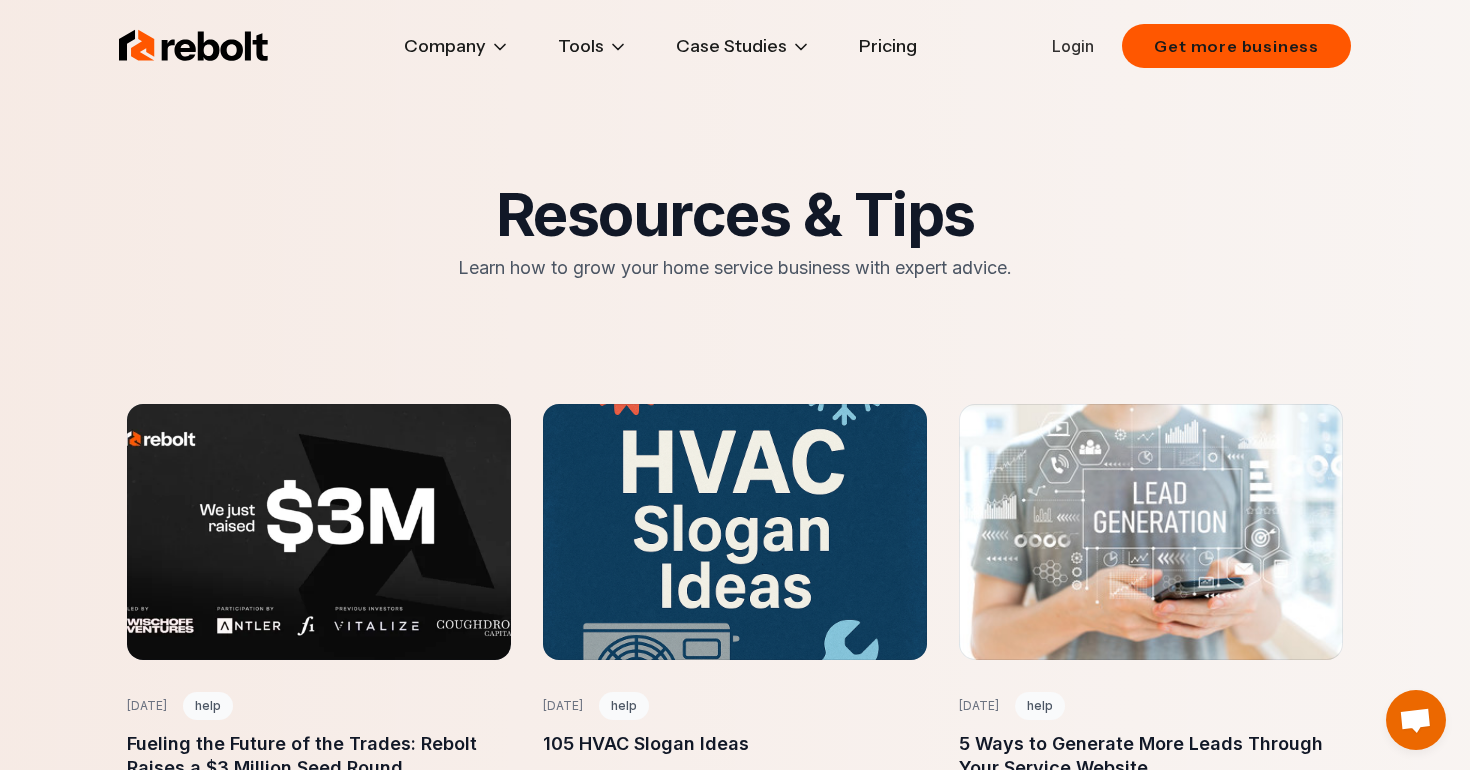 click at bounding box center [194, 46] 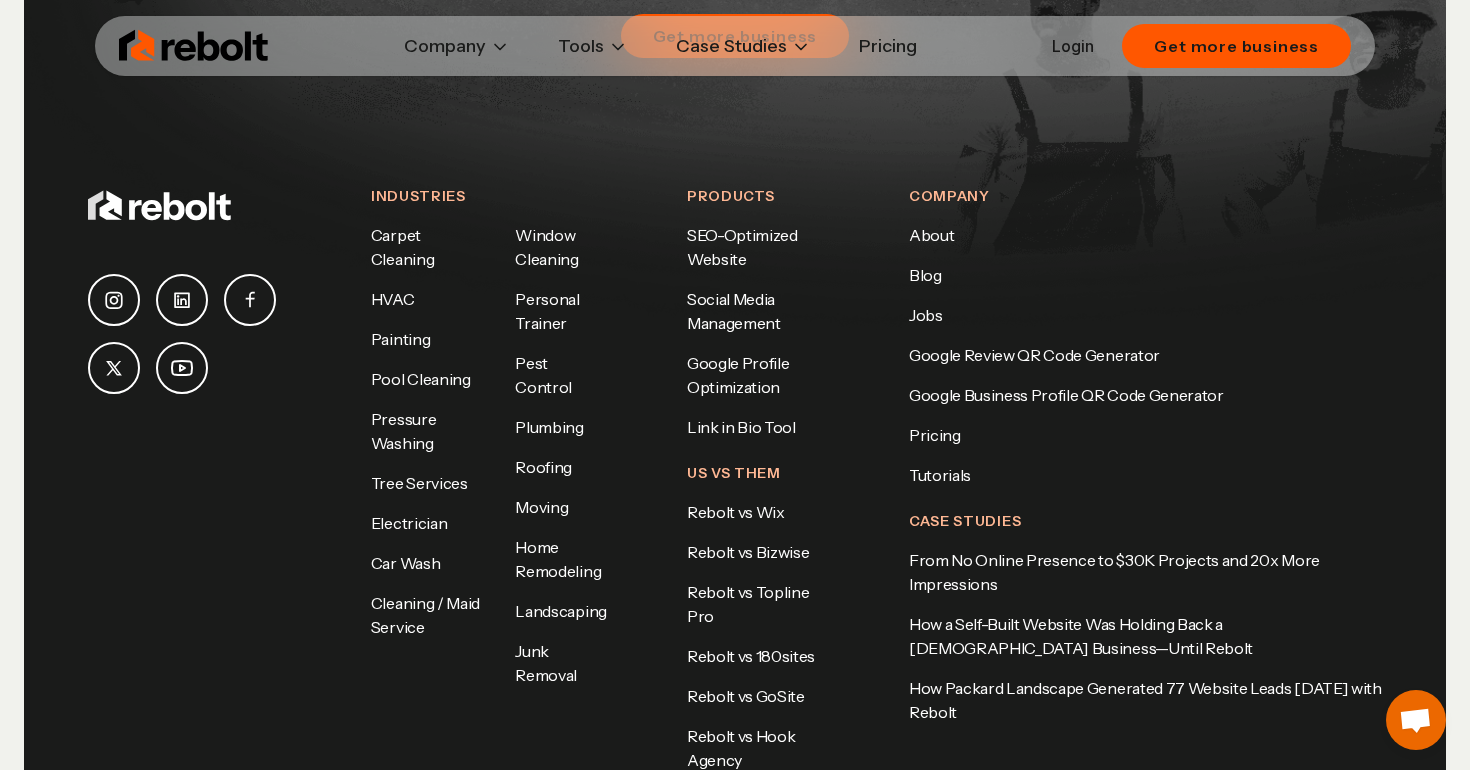 scroll, scrollTop: 9655, scrollLeft: 0, axis: vertical 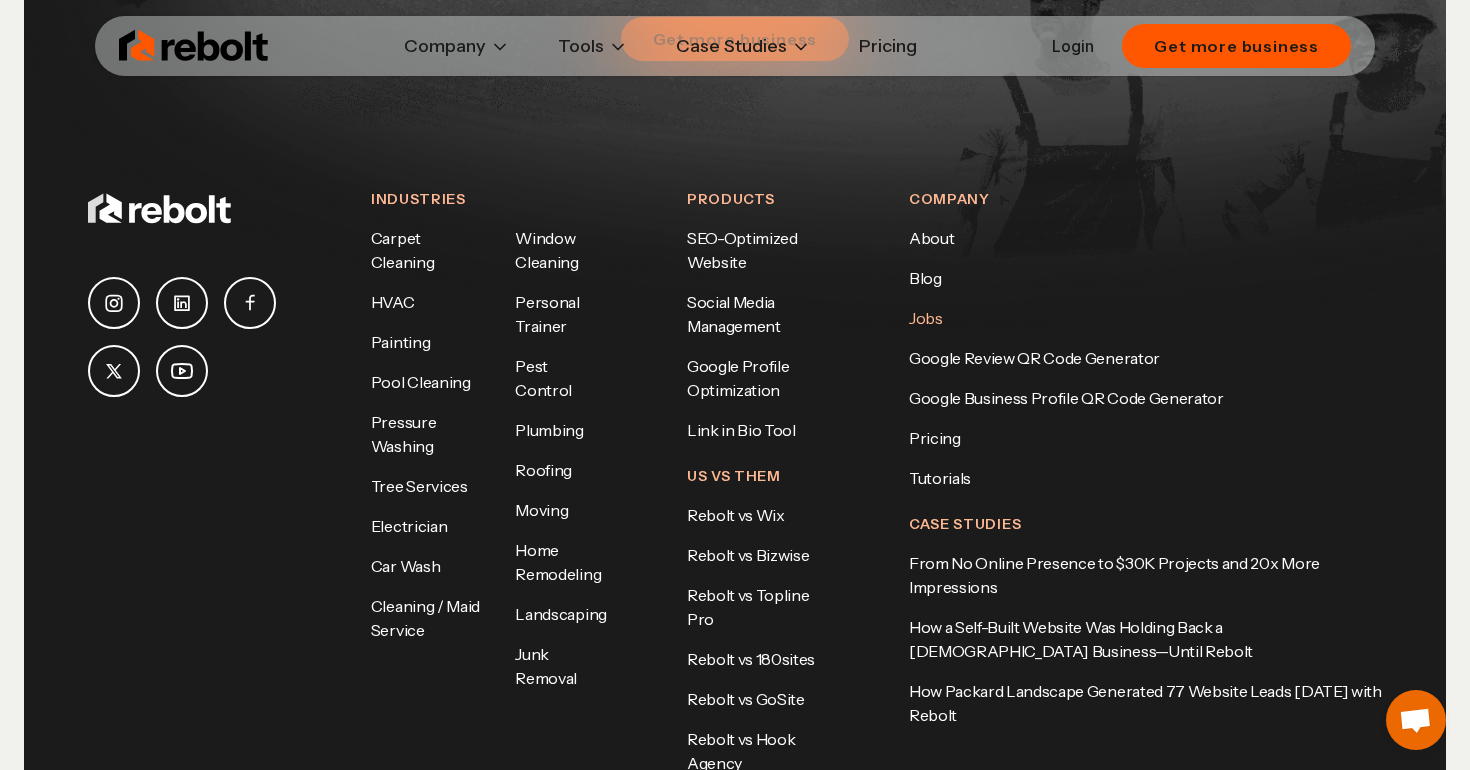 click on "Jobs" at bounding box center (926, 318) 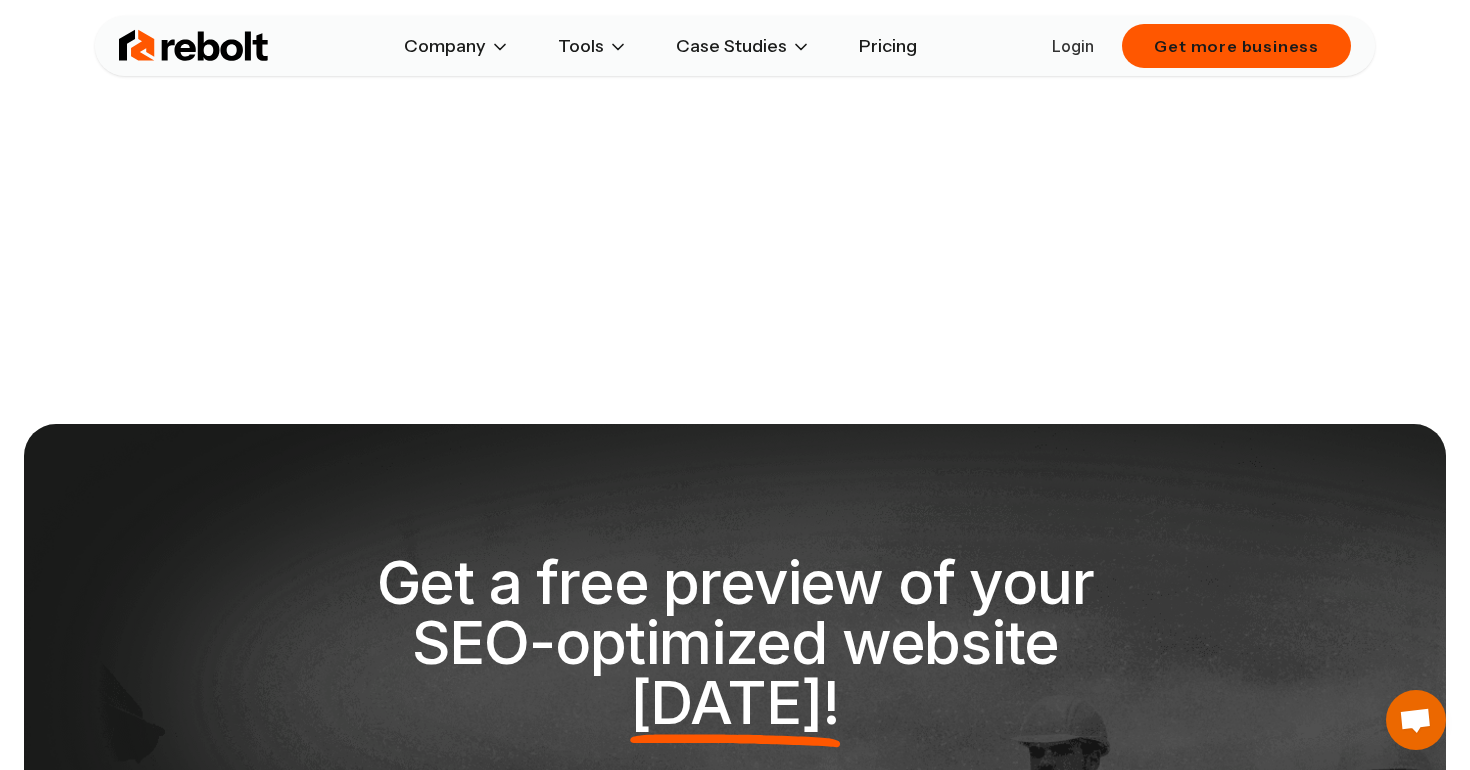 scroll, scrollTop: 0, scrollLeft: 0, axis: both 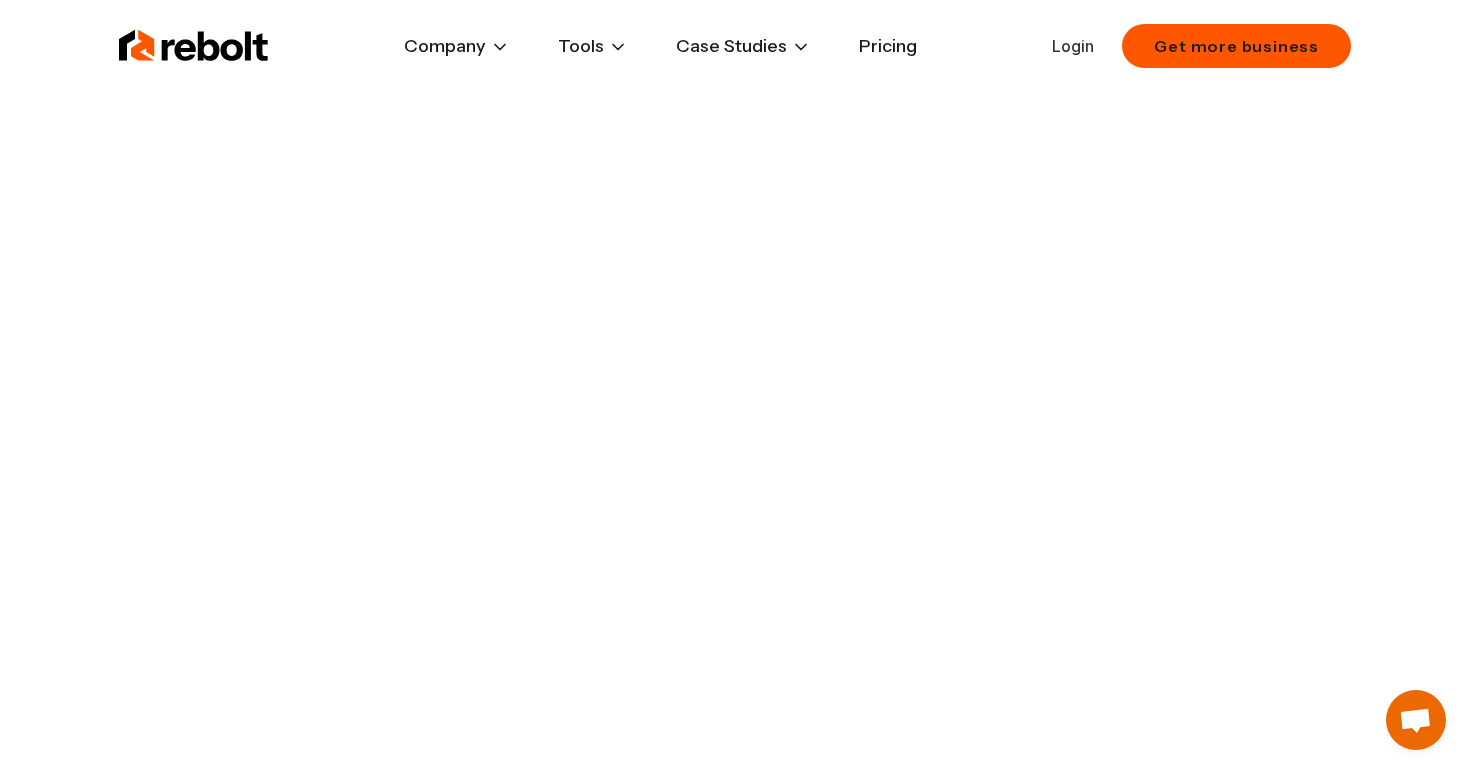click at bounding box center [194, 46] 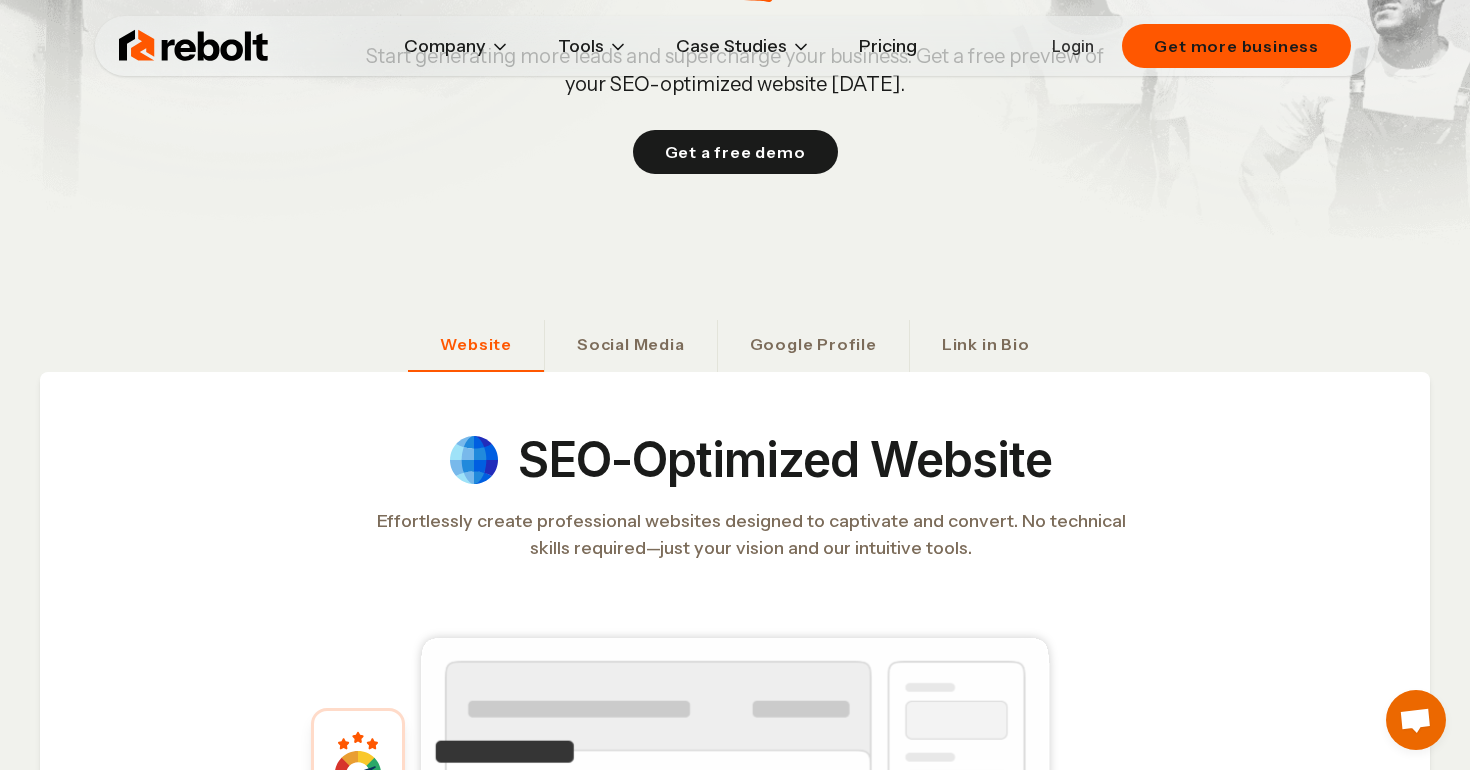 scroll, scrollTop: 407, scrollLeft: 0, axis: vertical 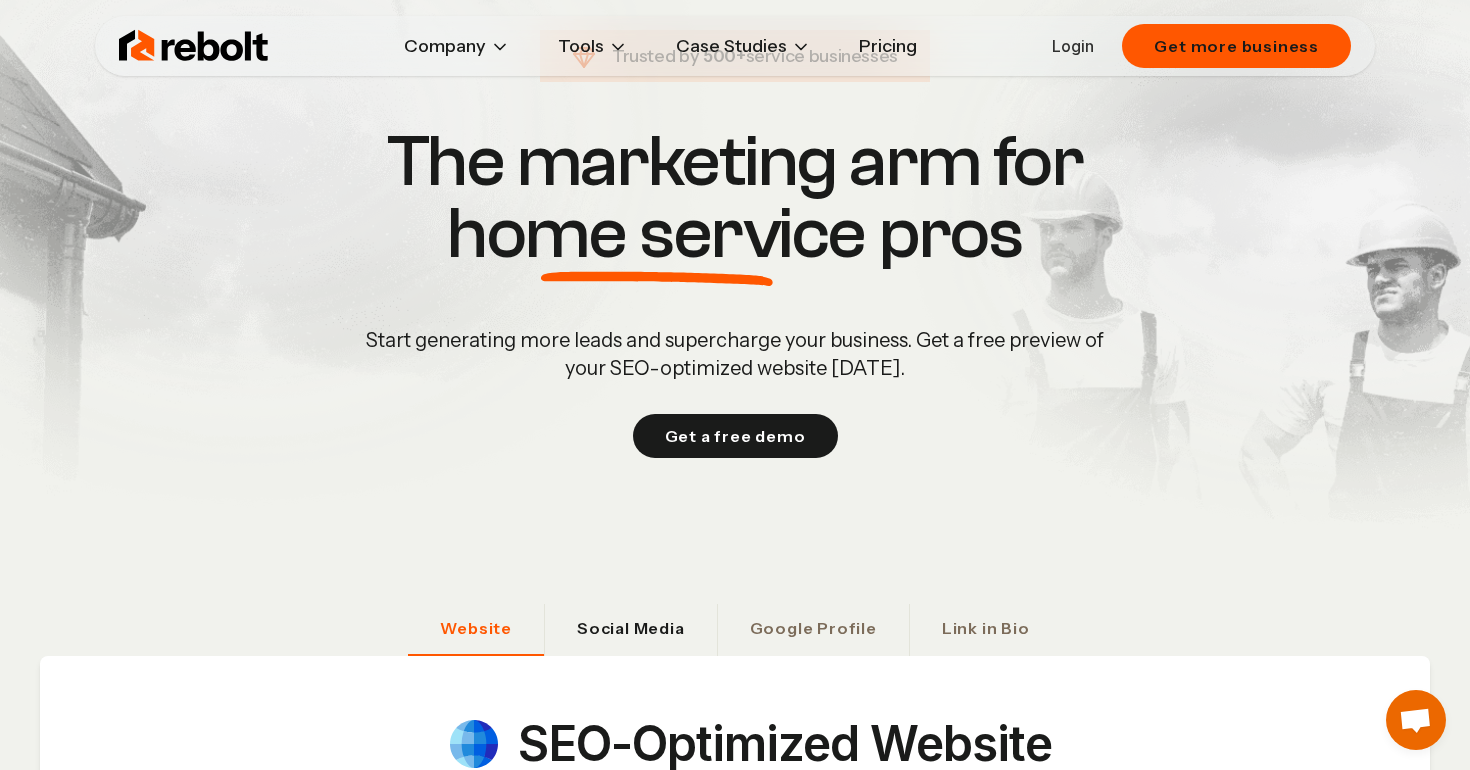 click on "Social Media" at bounding box center (631, 628) 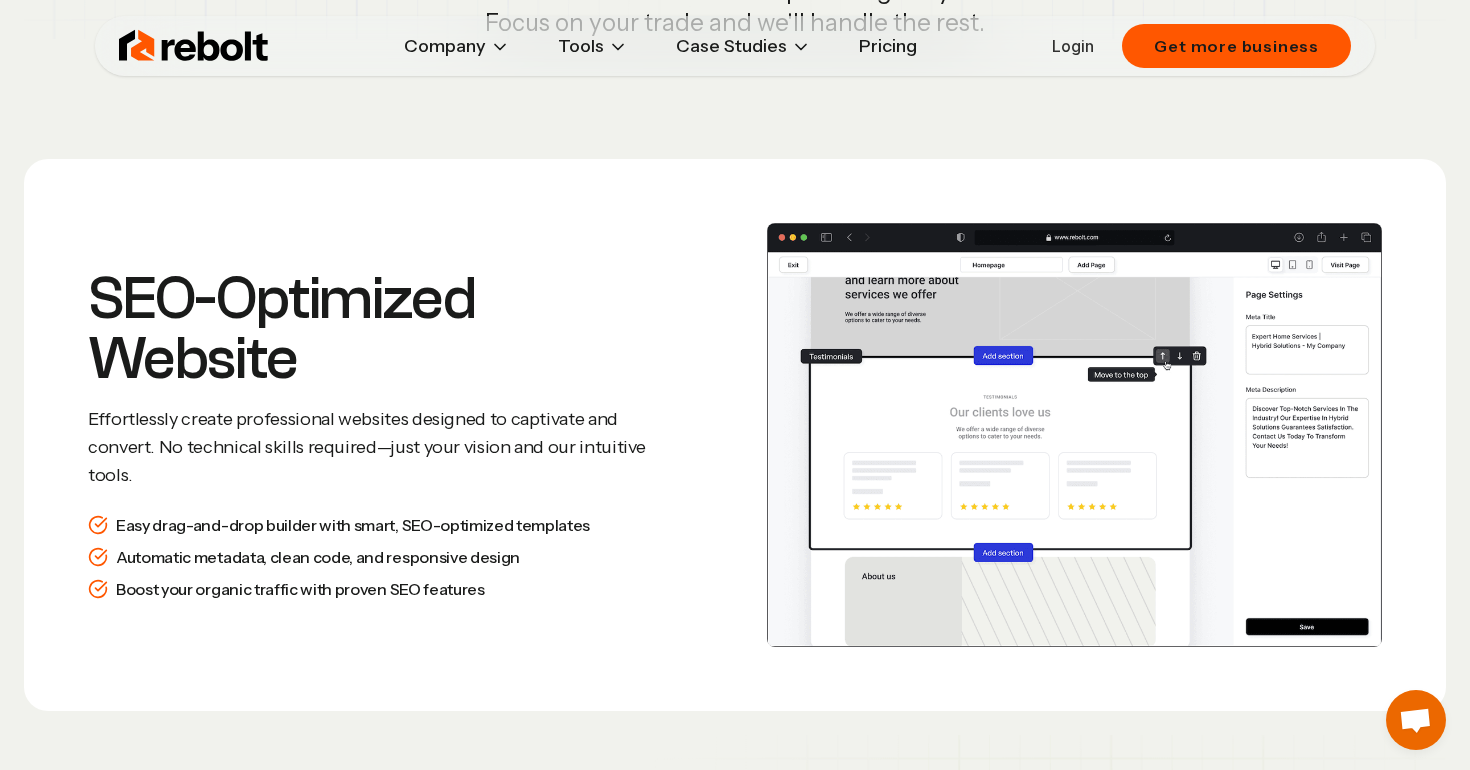 scroll, scrollTop: 2545, scrollLeft: 0, axis: vertical 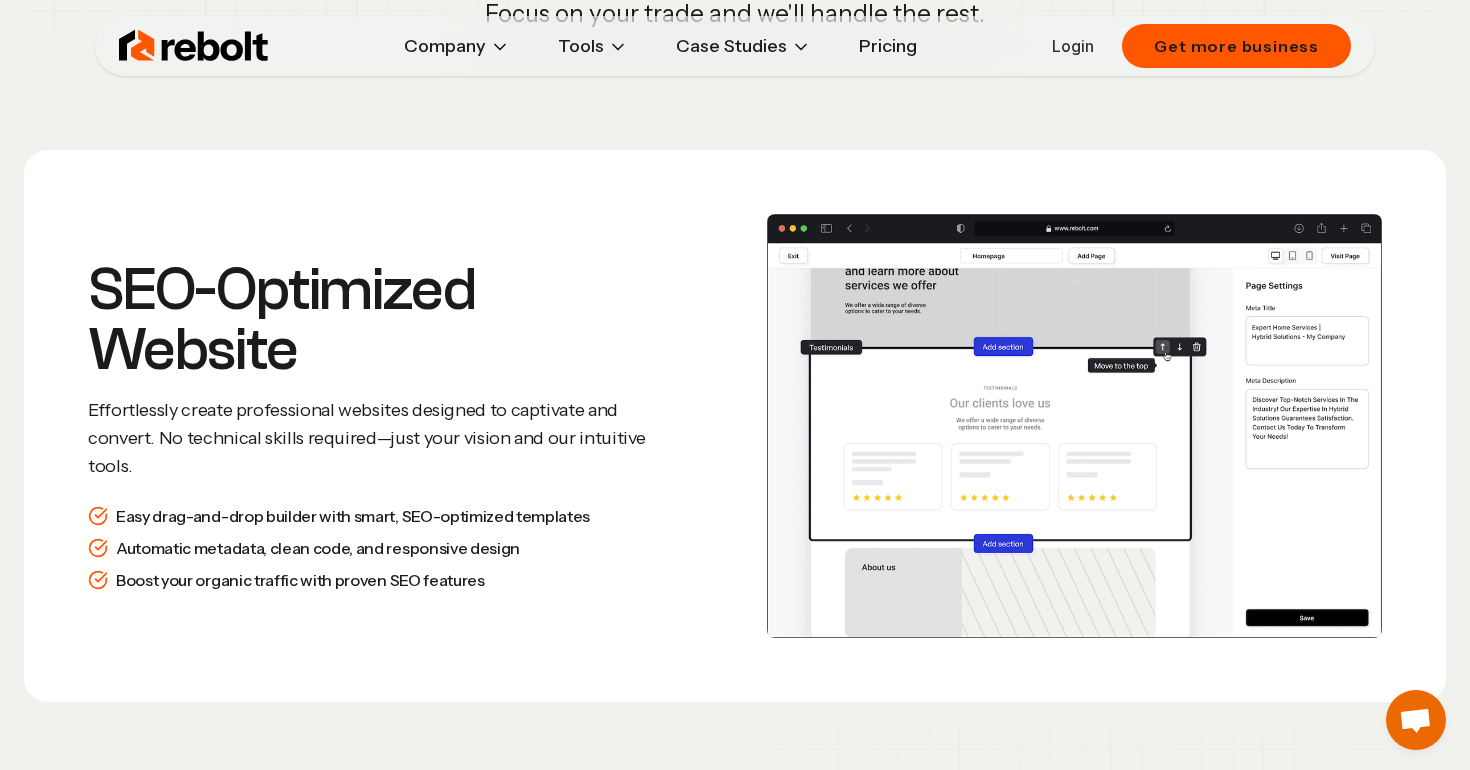 click at bounding box center [194, 46] 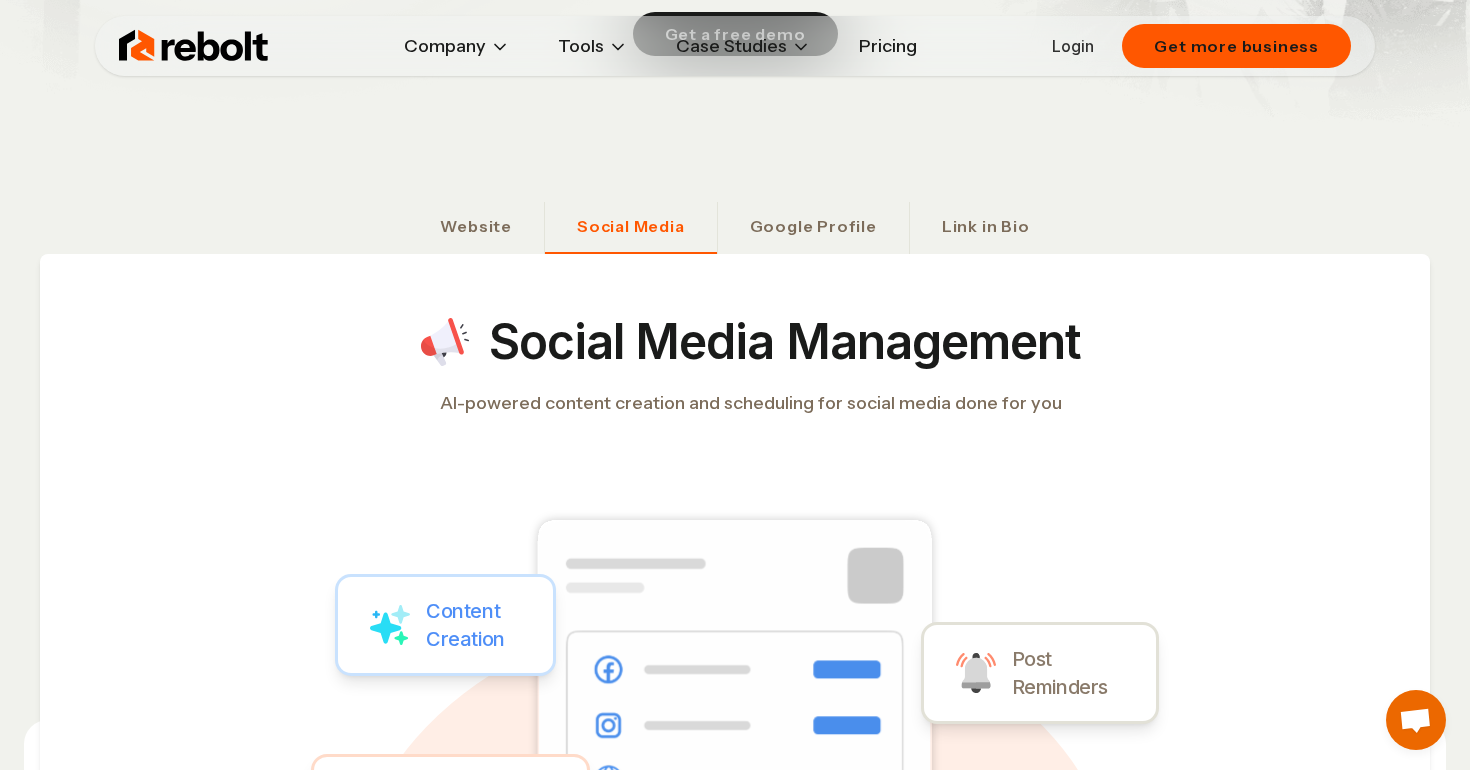scroll, scrollTop: 527, scrollLeft: 0, axis: vertical 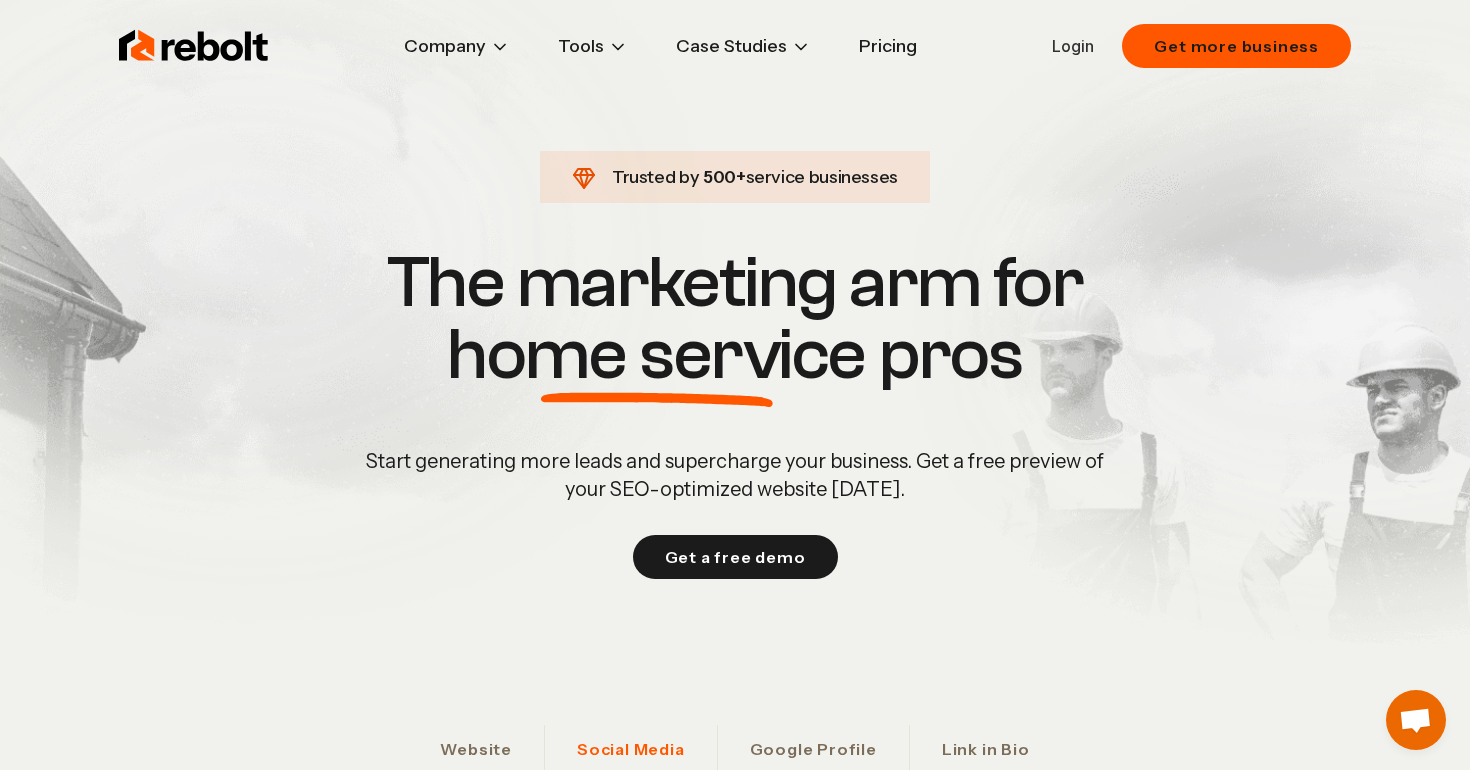click on "Rebolt Company About Blog Jobs Tools Google Review QR Code Generator Google Business Profile QR Code Generator Case Studies From No Online Presence to $30K Projects and 20x More Impressions How a Self-Built Website Was Holding Back a [DEMOGRAPHIC_DATA] Business—Until Rebolt How Packard Landscape Generated 77 Website Leads [DATE] with Rebolt Pricing Login Get more business" at bounding box center [735, 46] 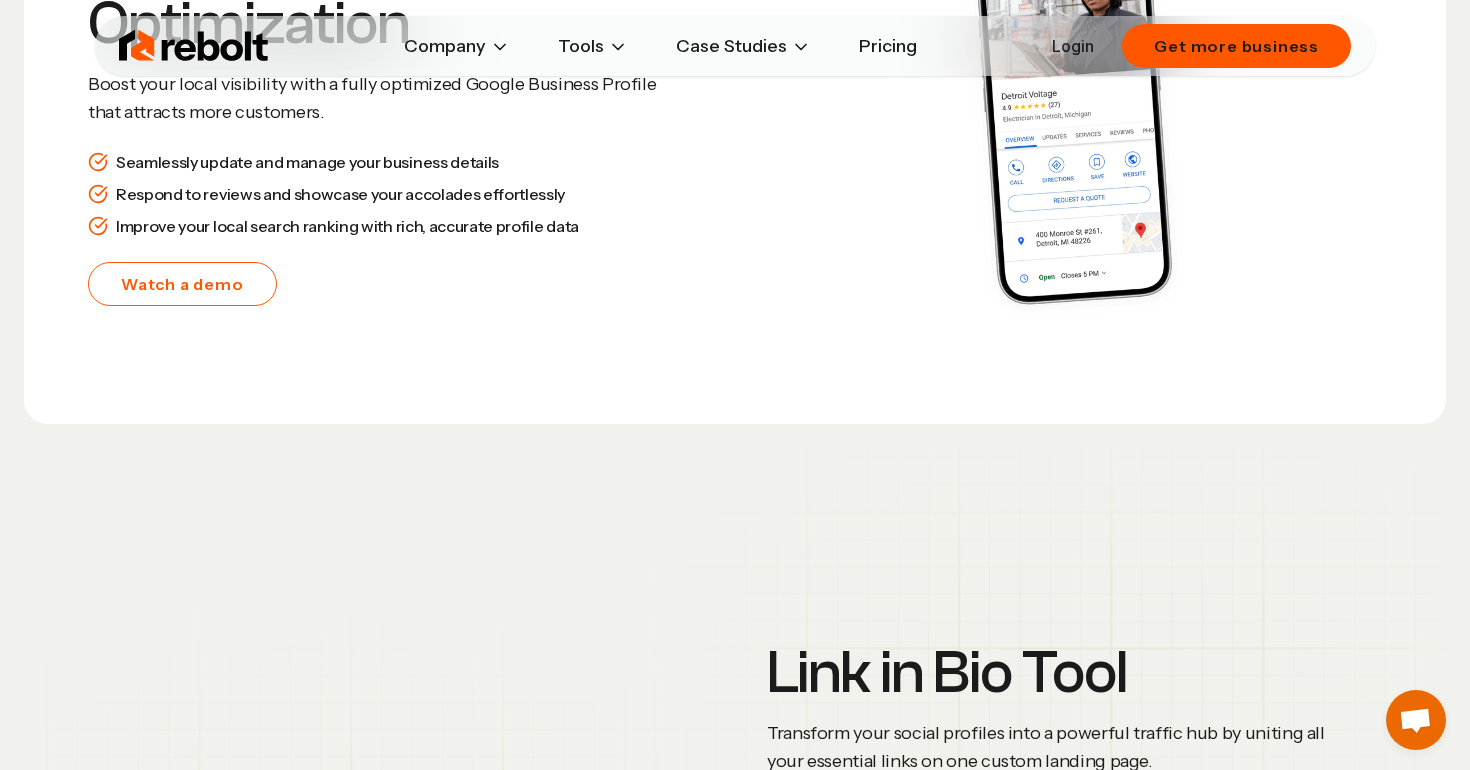 scroll, scrollTop: 4078, scrollLeft: 0, axis: vertical 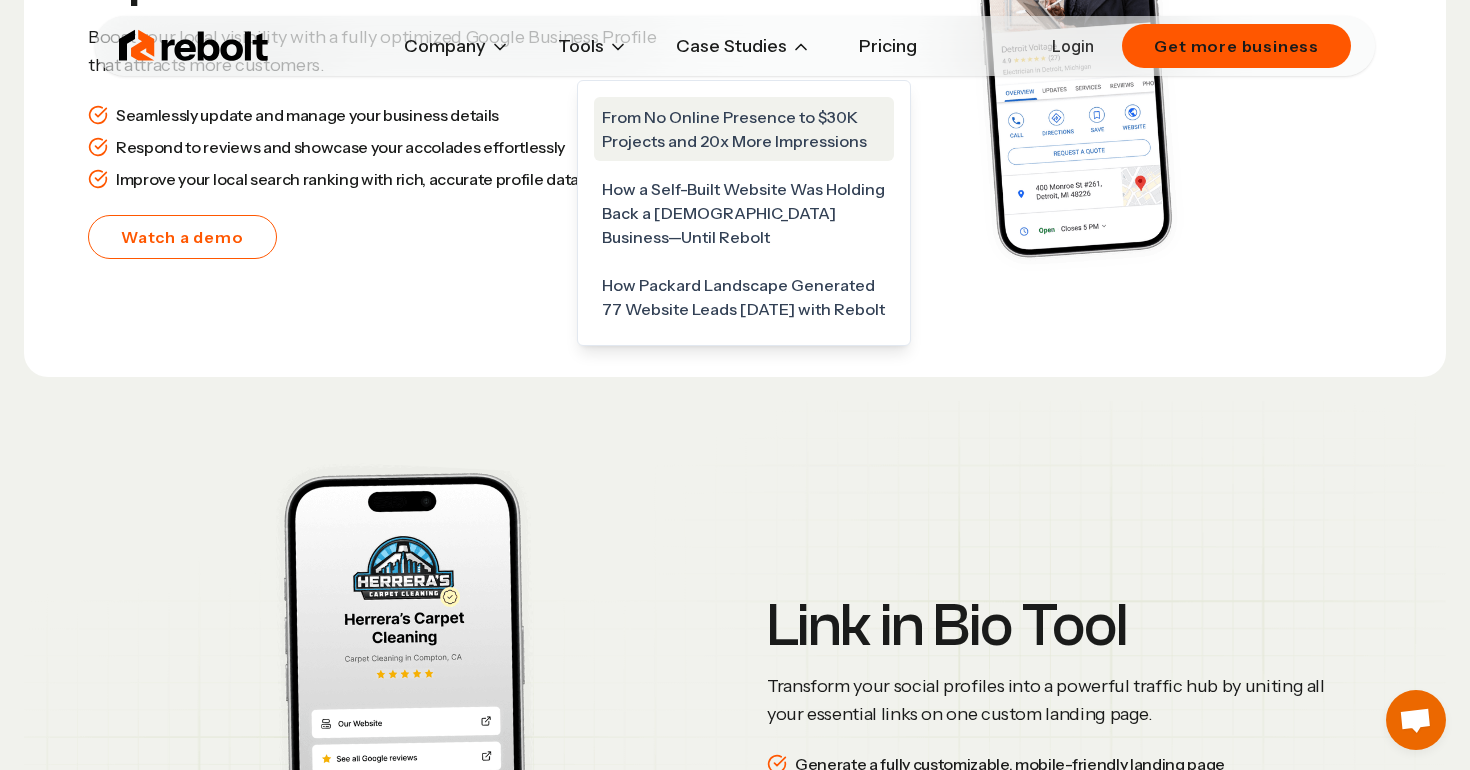 click on "From No Online Presence to $30K Projects and 20x More Impressions" at bounding box center [744, 129] 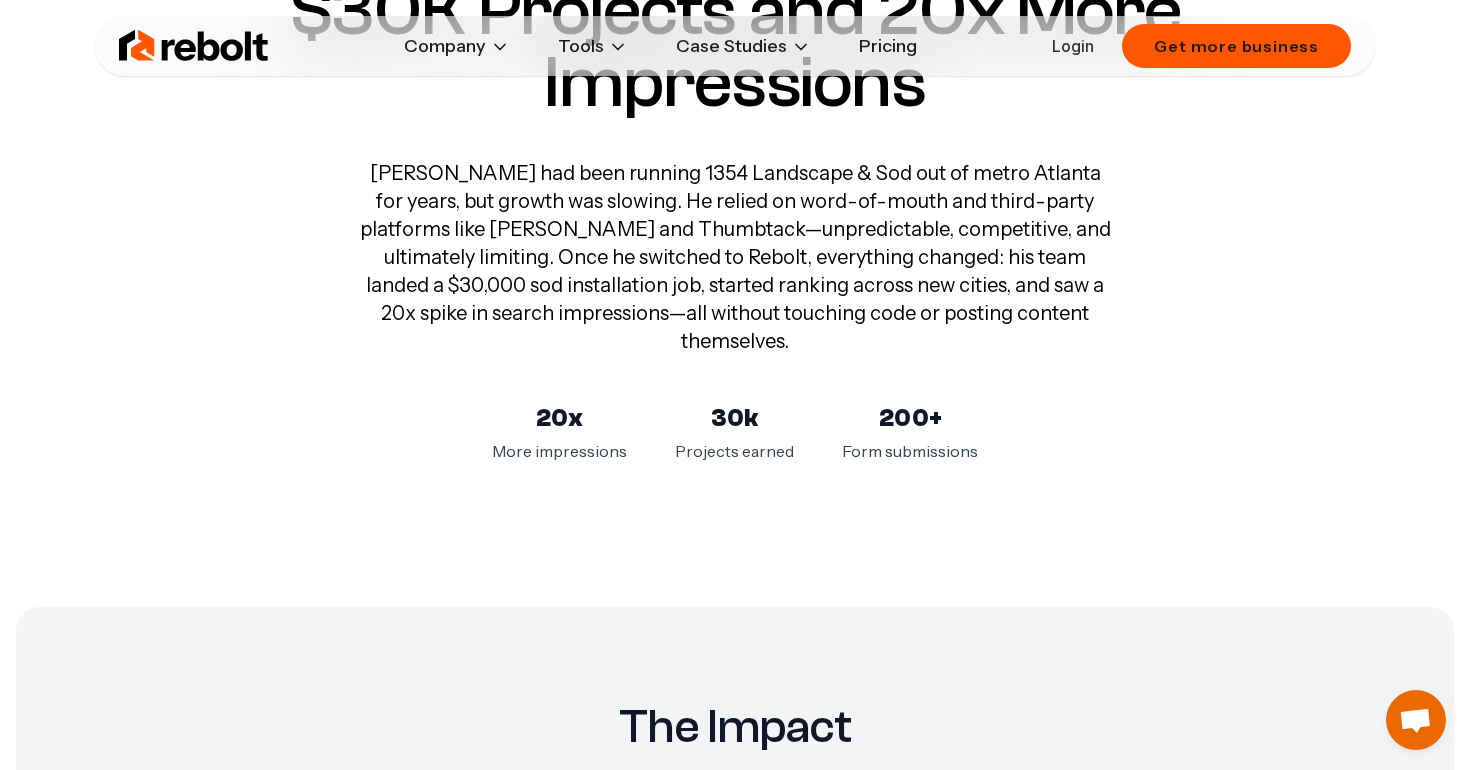 scroll, scrollTop: 267, scrollLeft: 0, axis: vertical 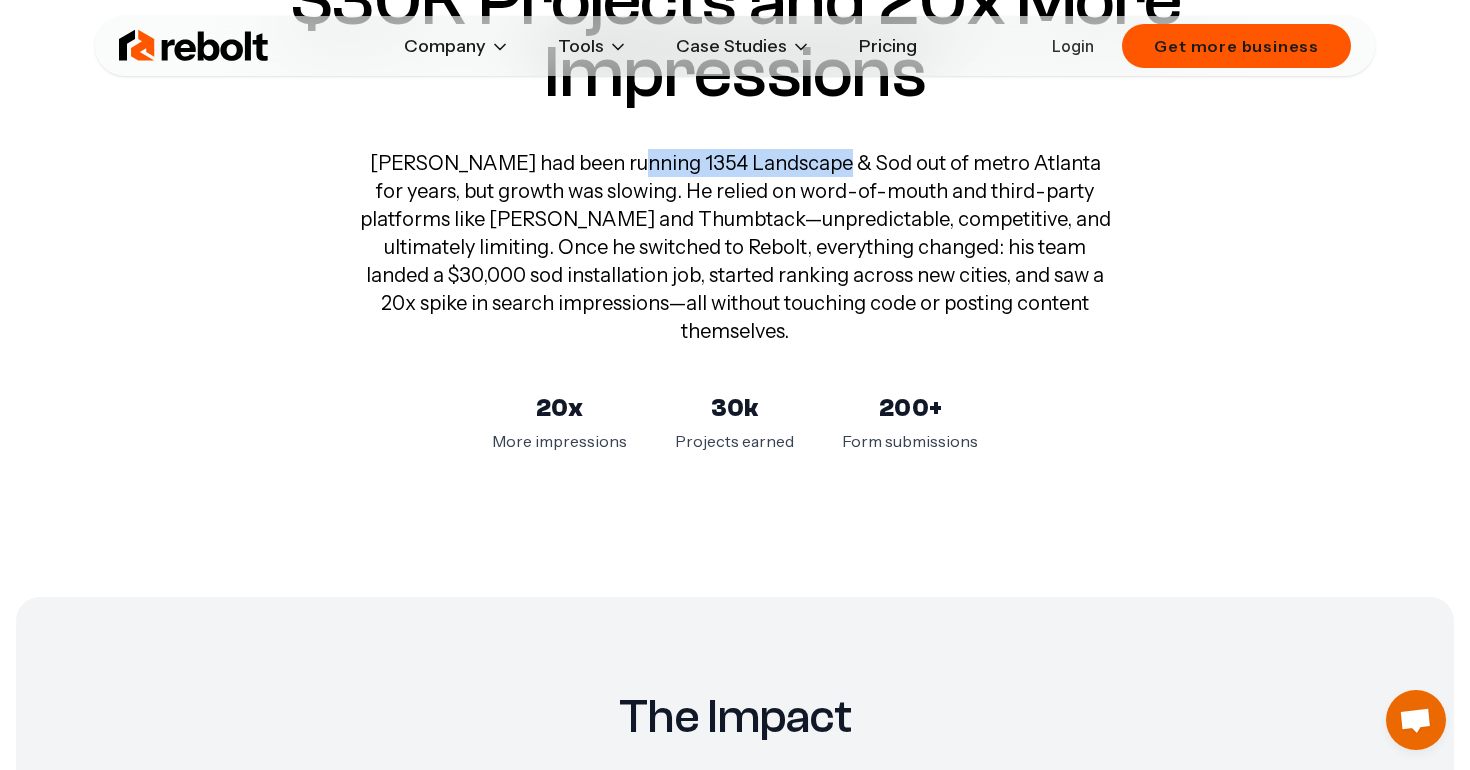 drag, startPoint x: 598, startPoint y: 158, endPoint x: 795, endPoint y: 161, distance: 197.02284 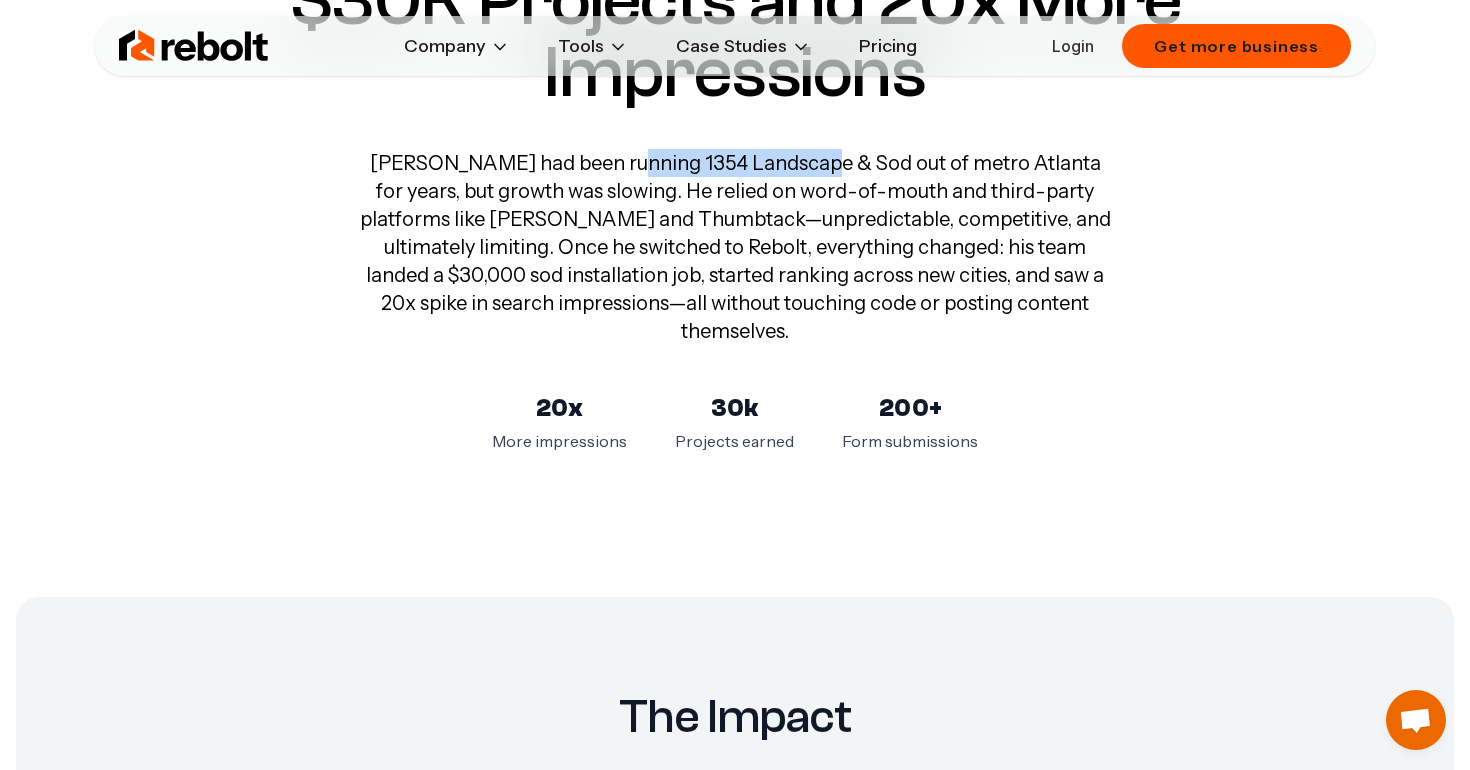 copy on "1354 Landscape & So" 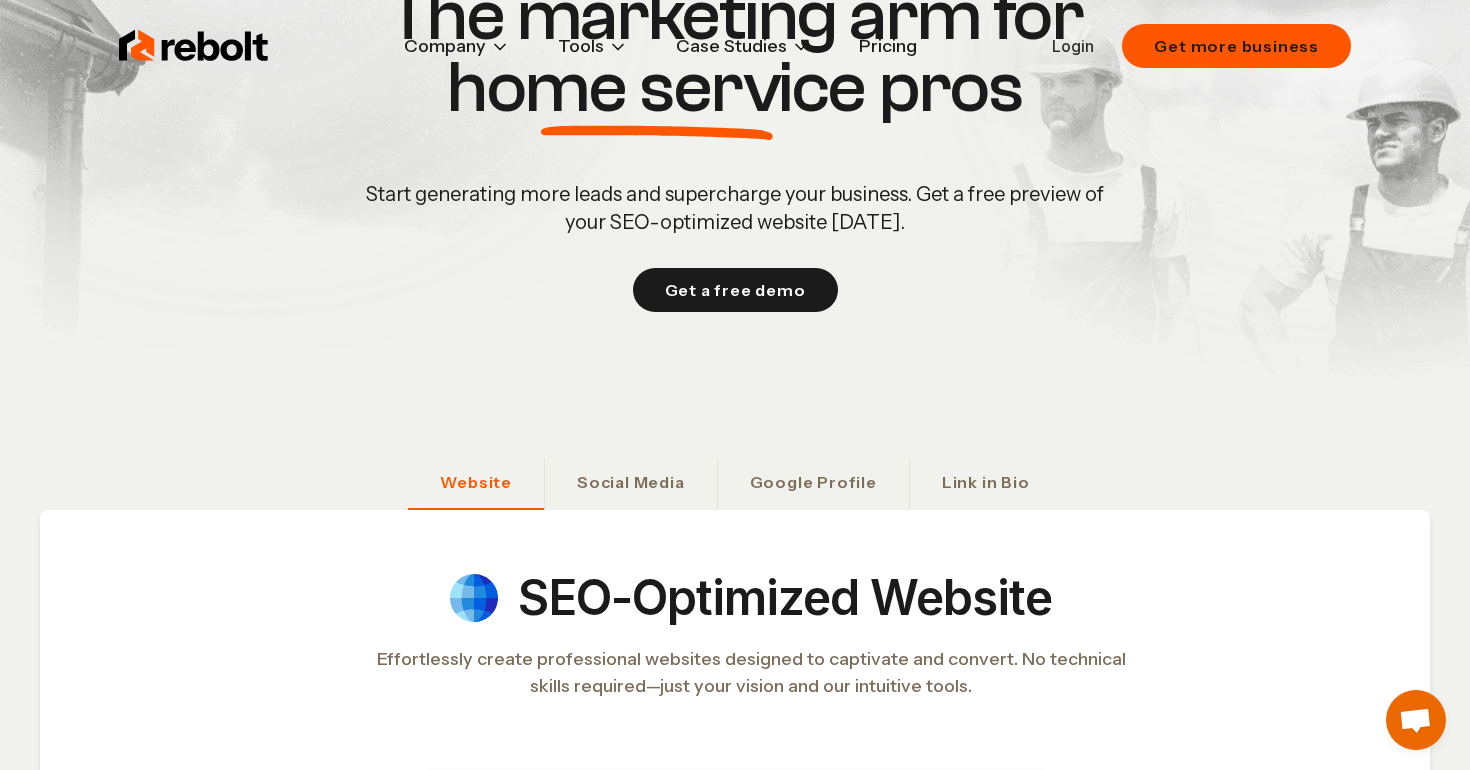 scroll, scrollTop: 12, scrollLeft: 0, axis: vertical 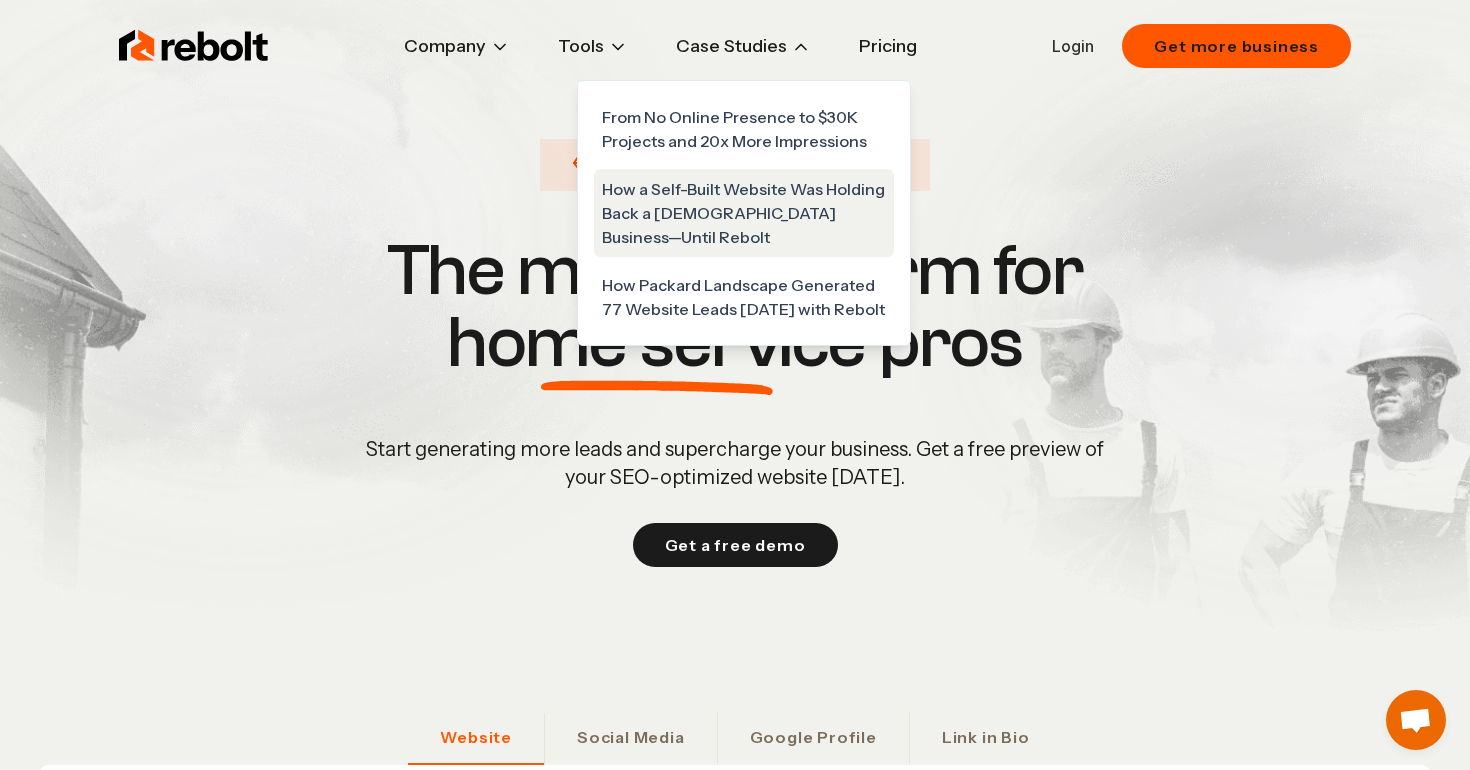 click on "How a Self-Built Website Was Holding Back a [DEMOGRAPHIC_DATA] Business—Until Rebolt" at bounding box center [744, 213] 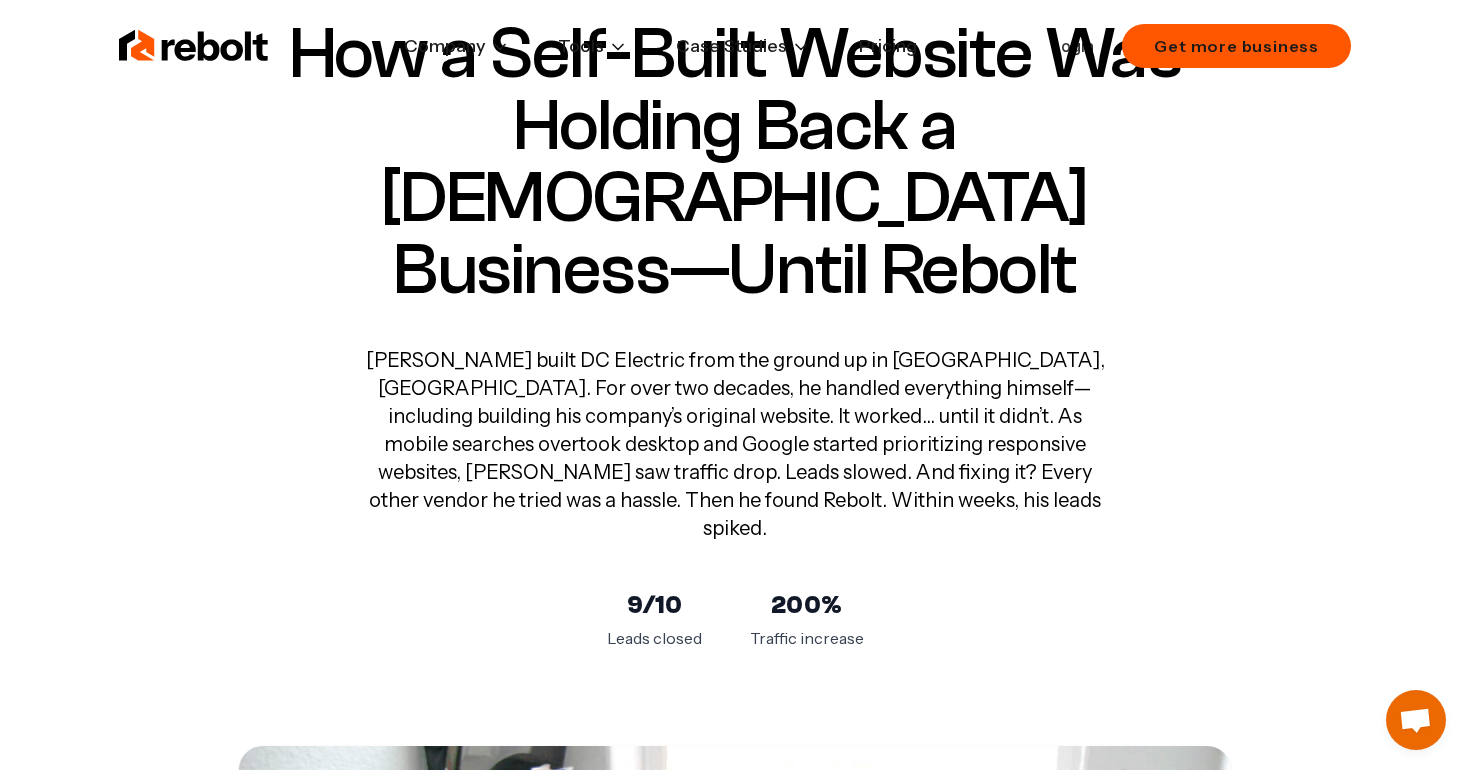 scroll, scrollTop: 0, scrollLeft: 0, axis: both 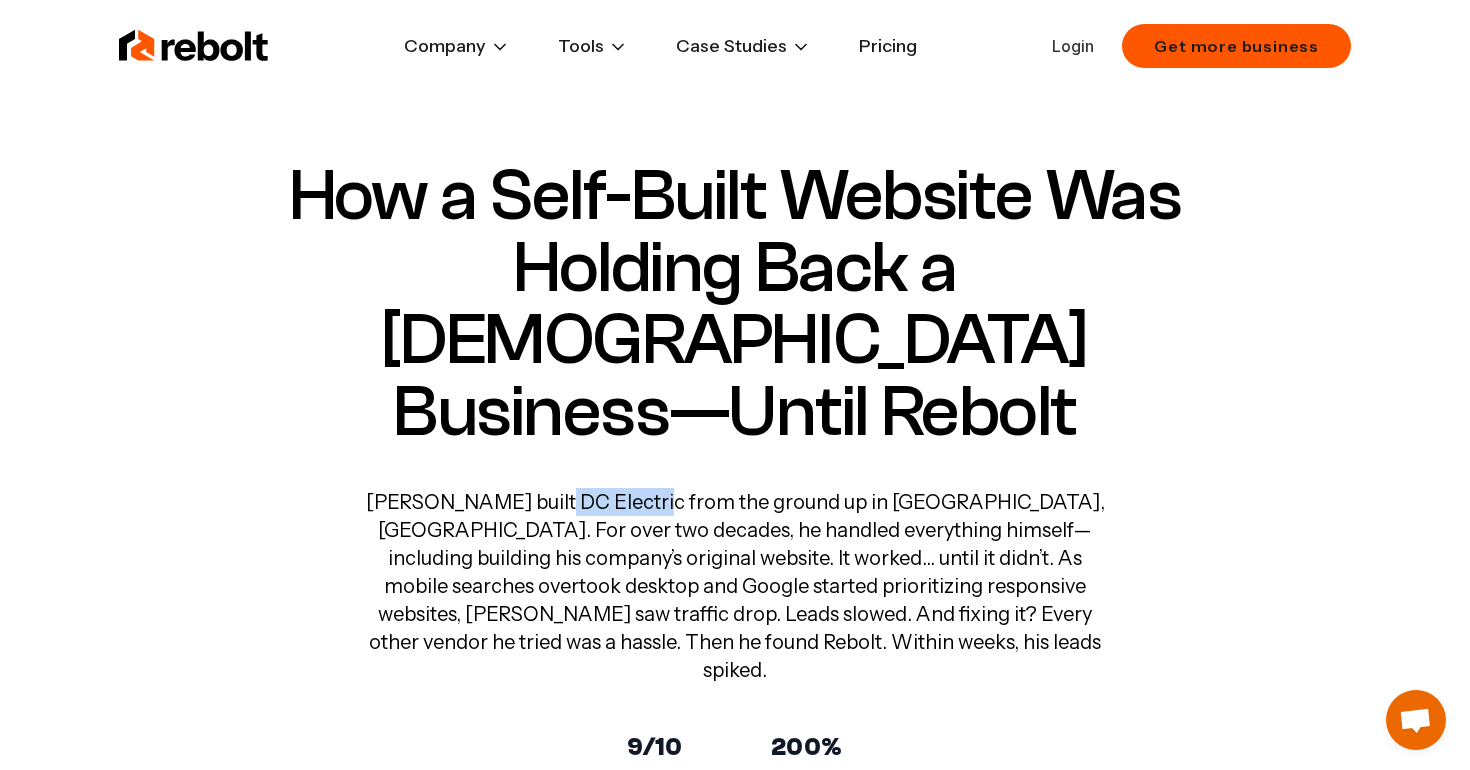 drag, startPoint x: 513, startPoint y: 430, endPoint x: 615, endPoint y: 429, distance: 102.0049 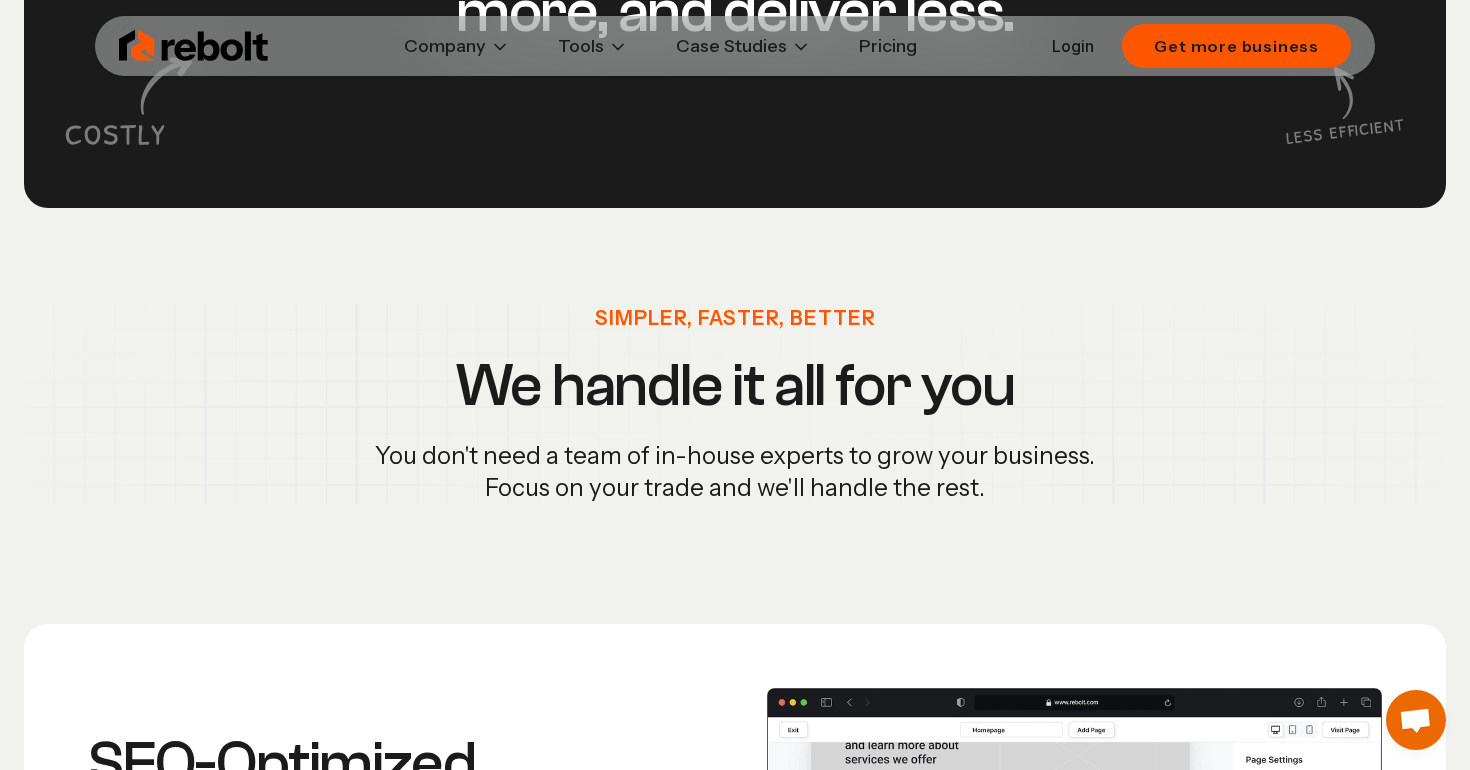 scroll, scrollTop: 2079, scrollLeft: 0, axis: vertical 